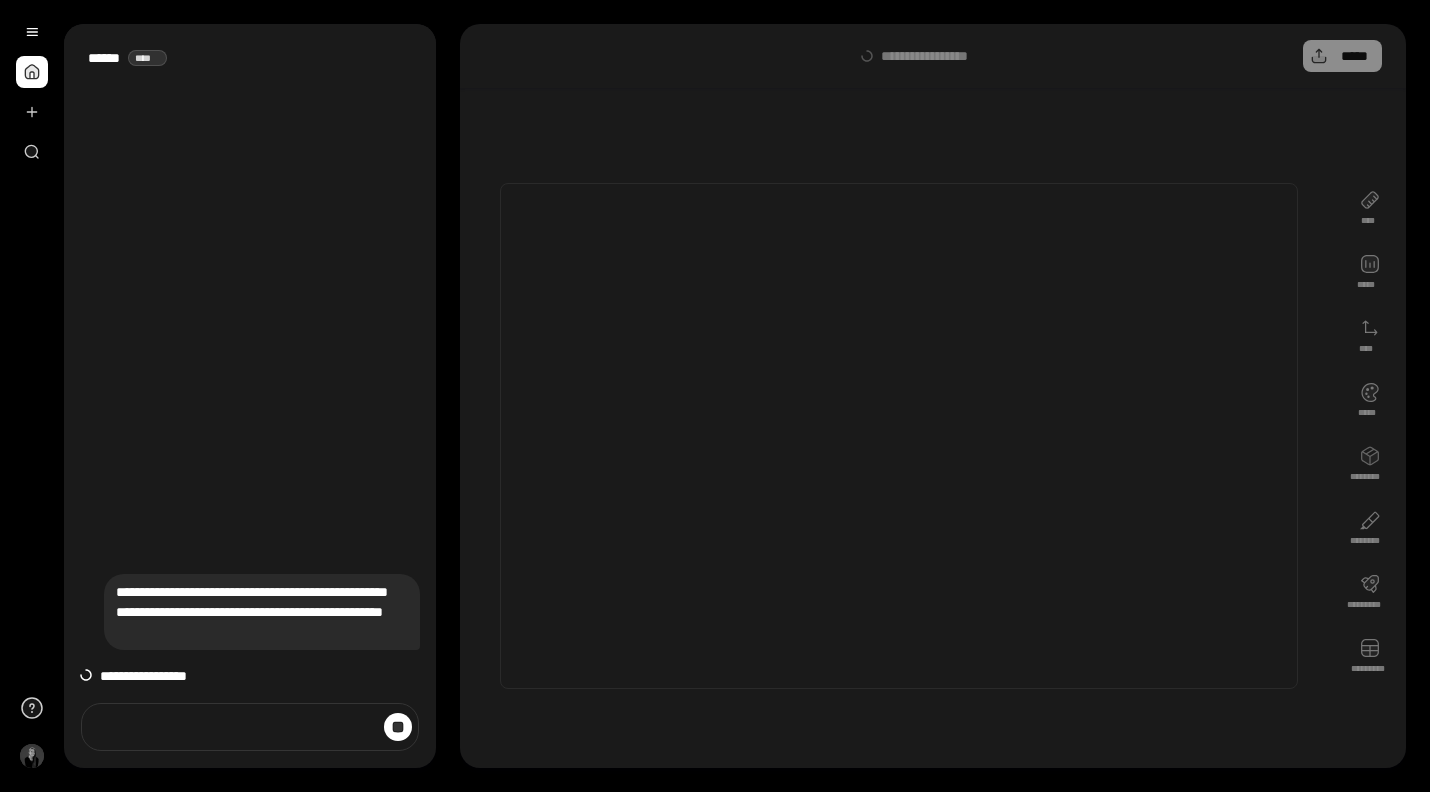 scroll, scrollTop: 0, scrollLeft: 0, axis: both 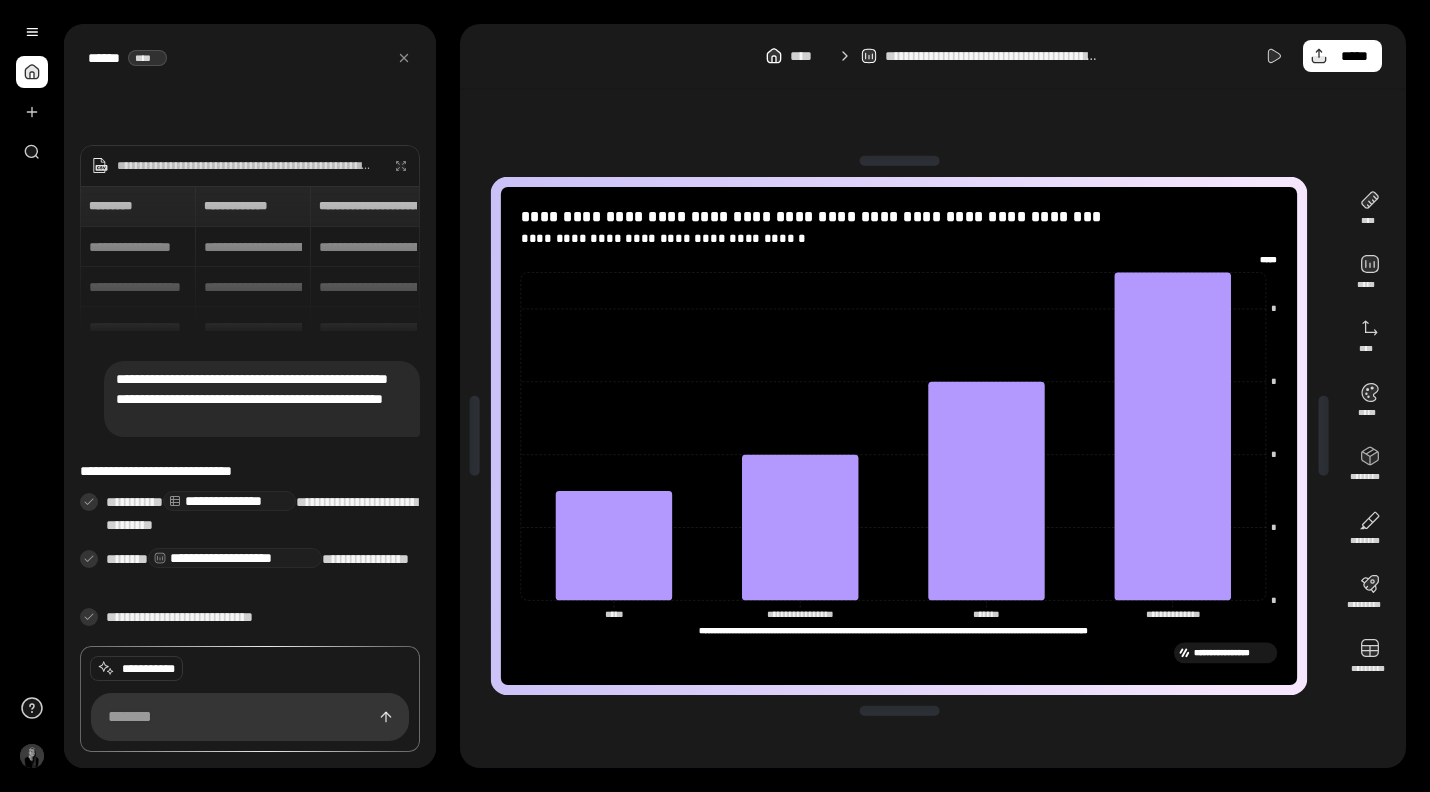 click on "**********" at bounding box center [899, 436] 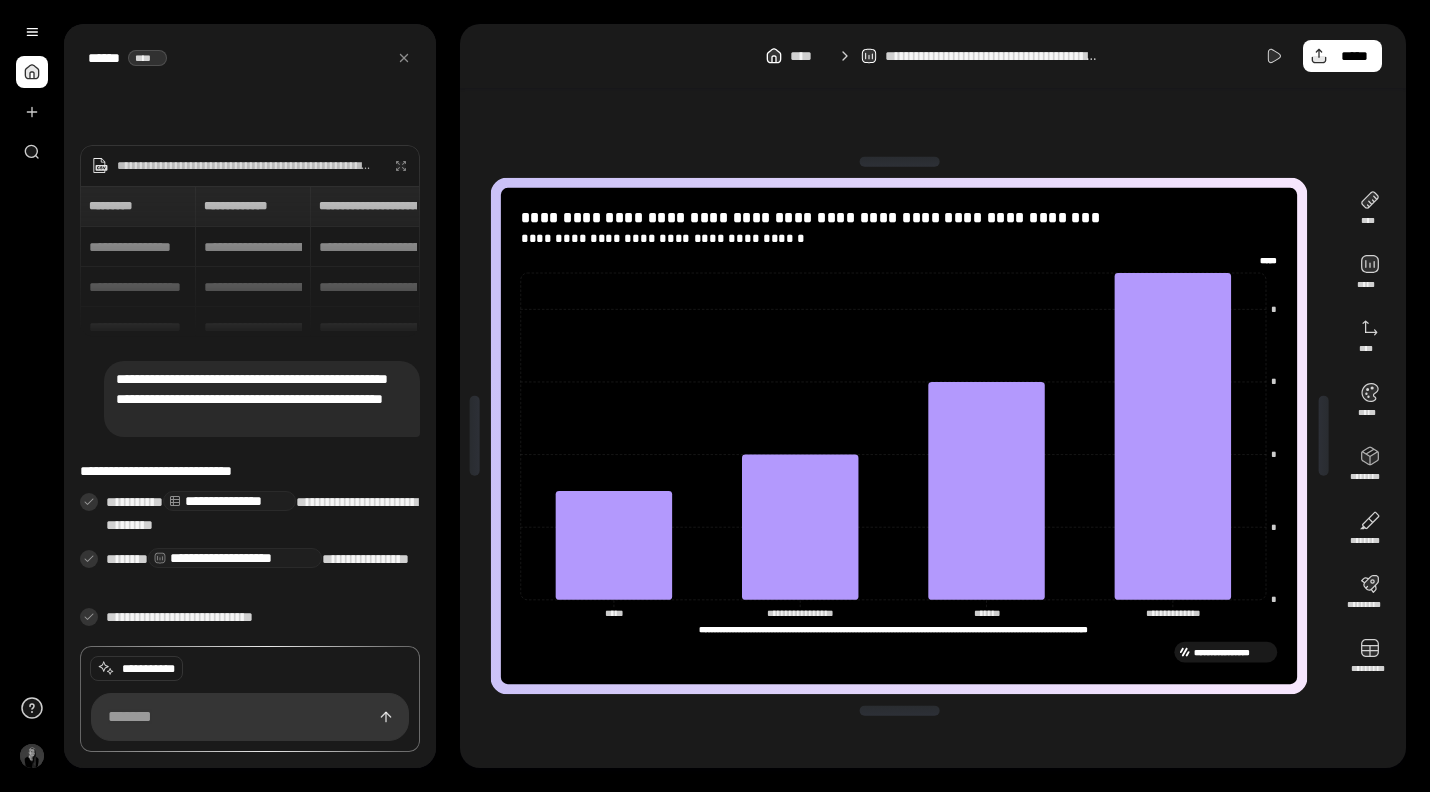 click at bounding box center (1324, 436) 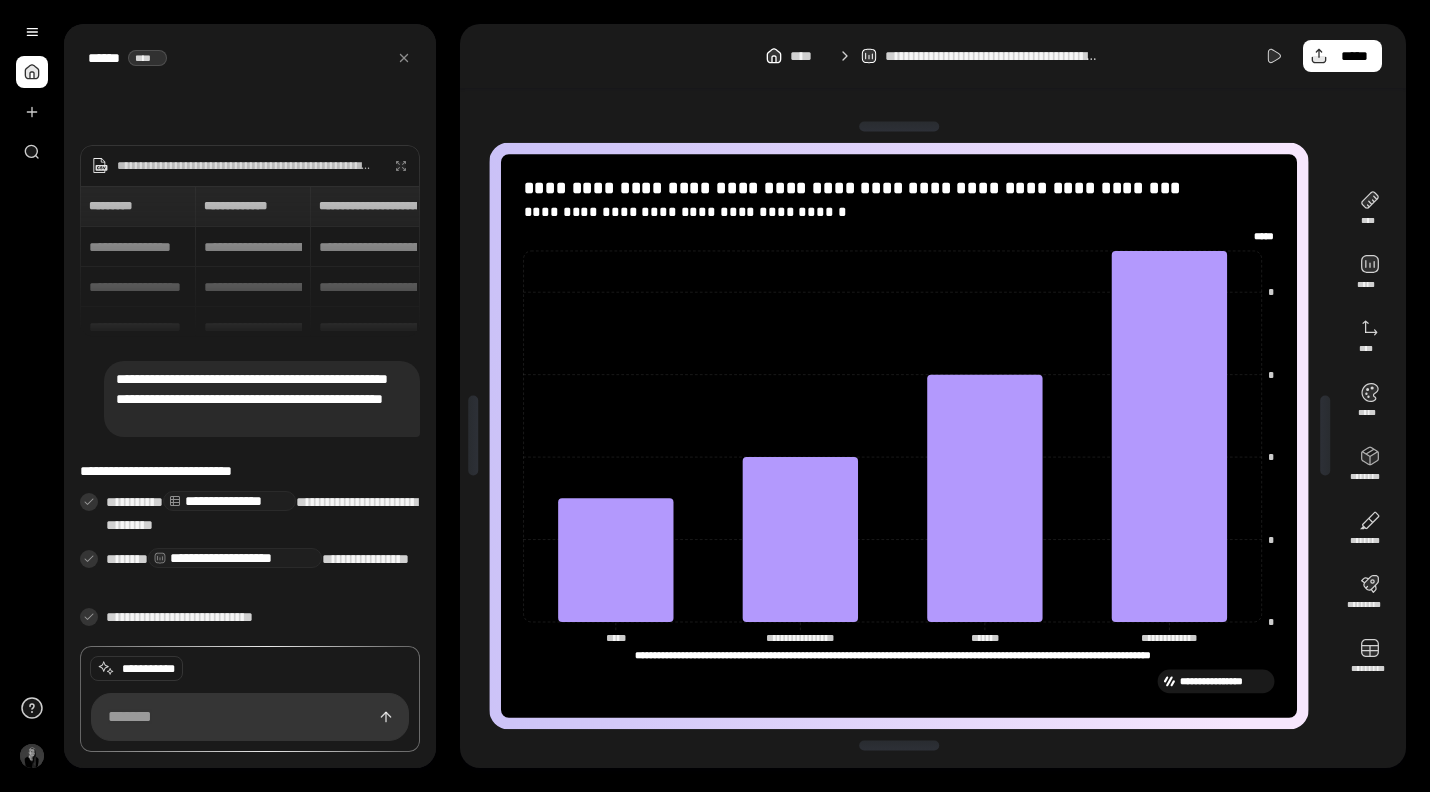 click on "**********" at bounding box center [900, 436] 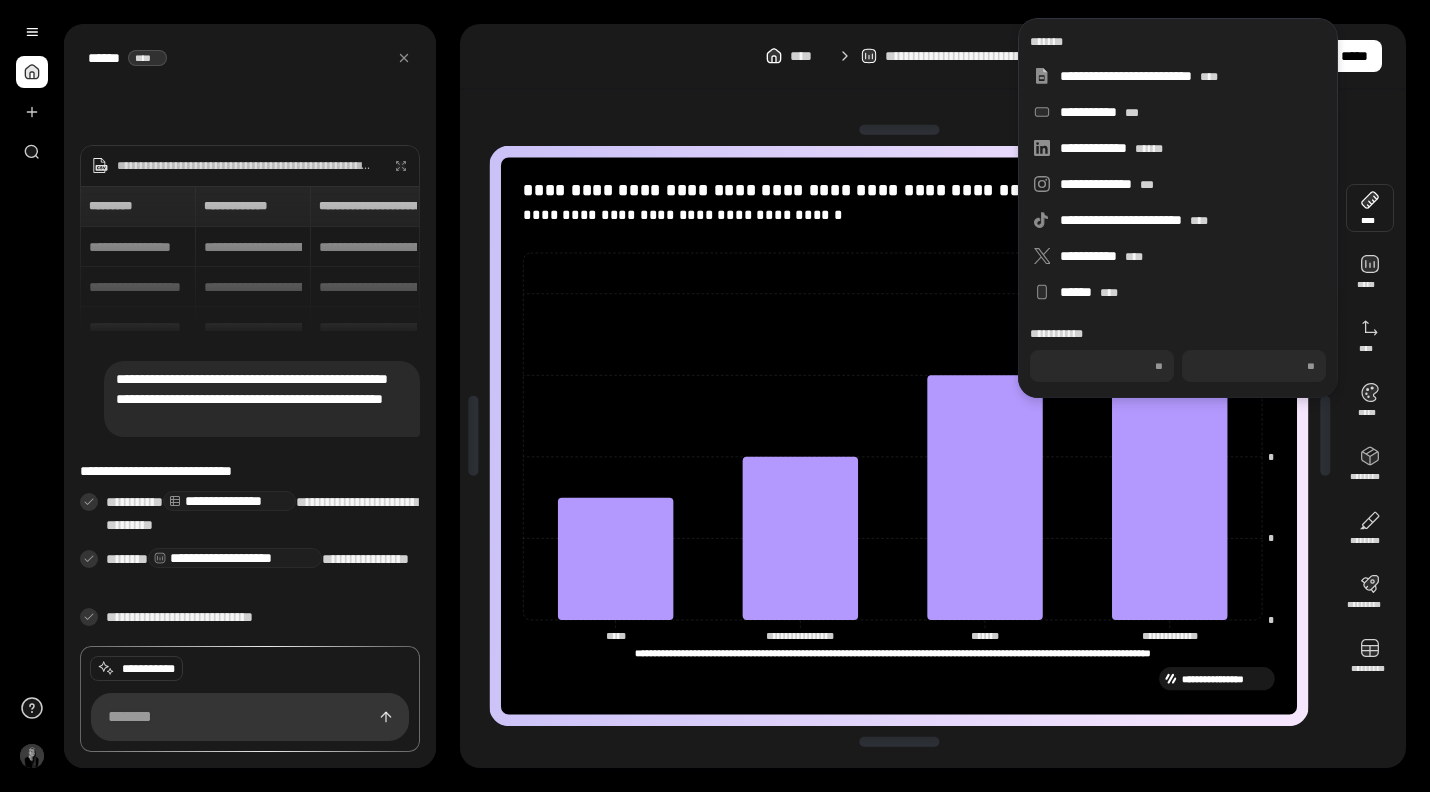 click on "**********" at bounding box center [899, 436] 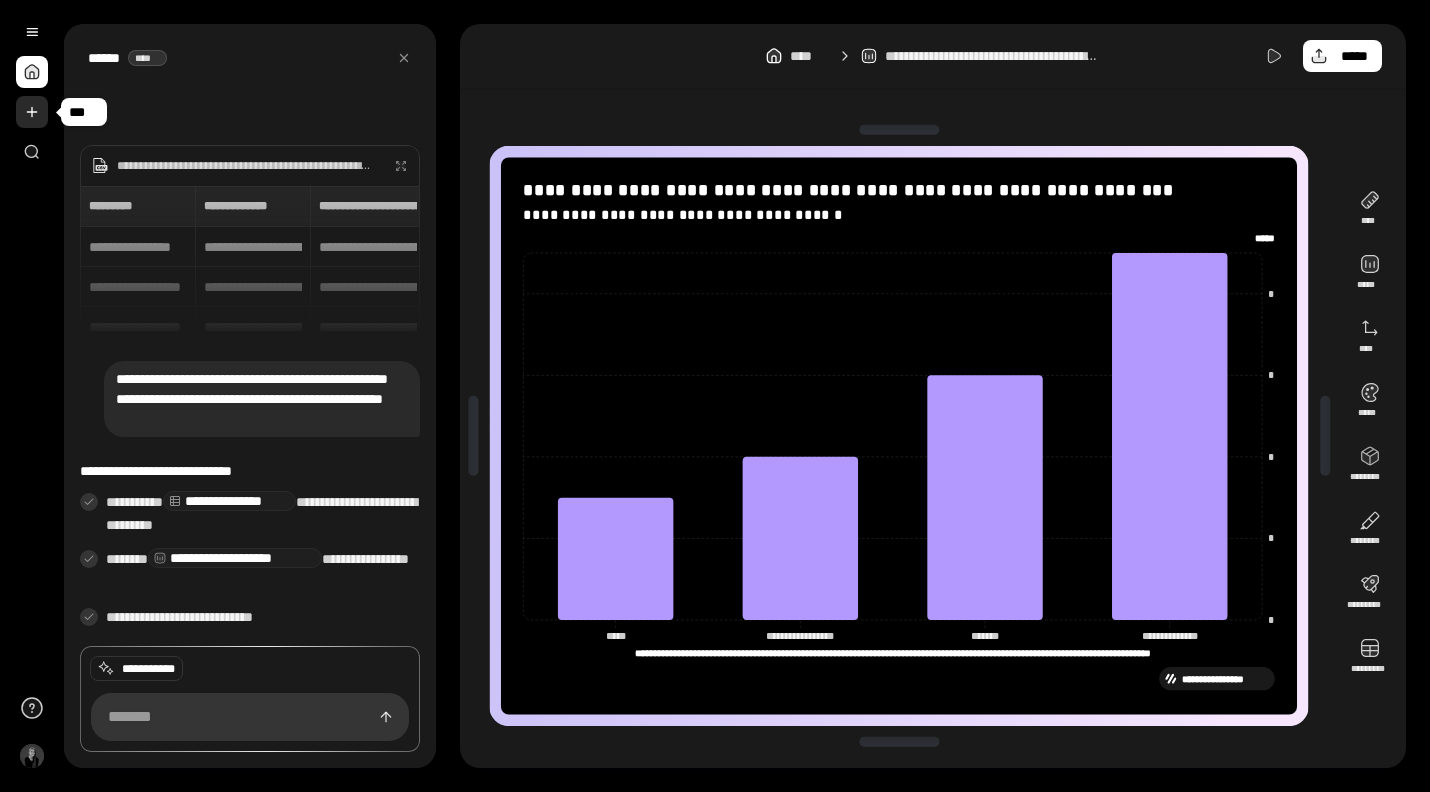 click at bounding box center [32, 112] 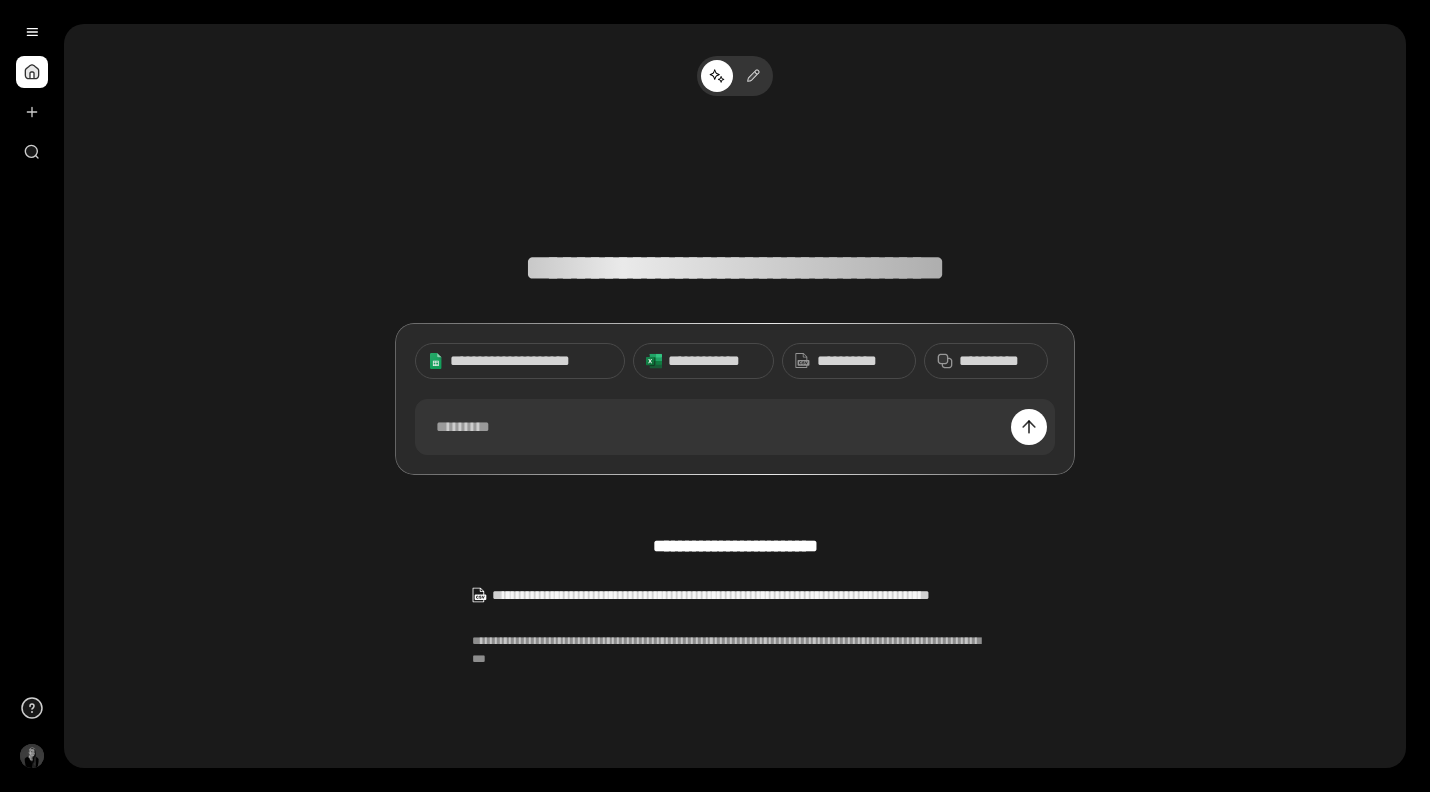 click at bounding box center (32, 72) 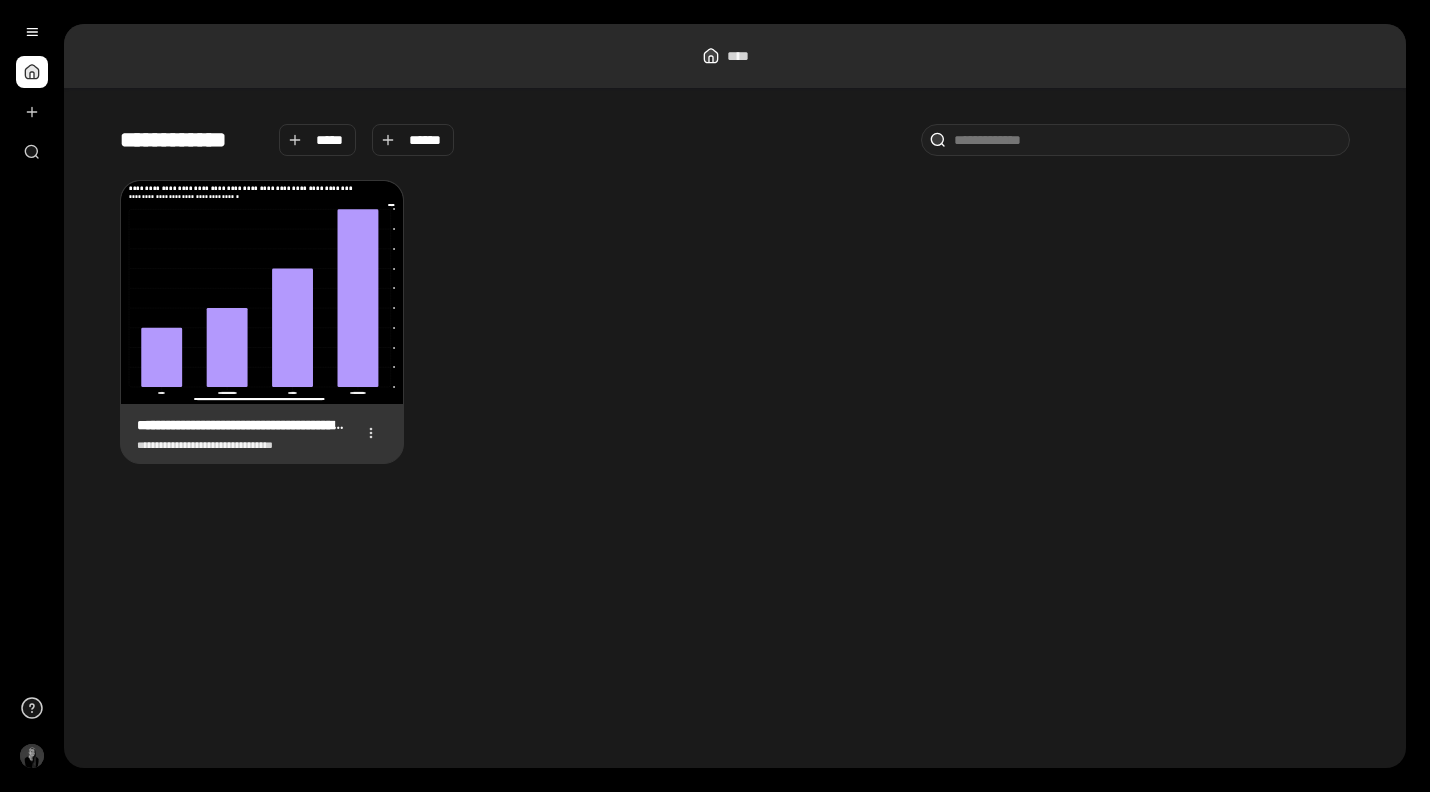 click on "**********" at bounding box center [244, 445] 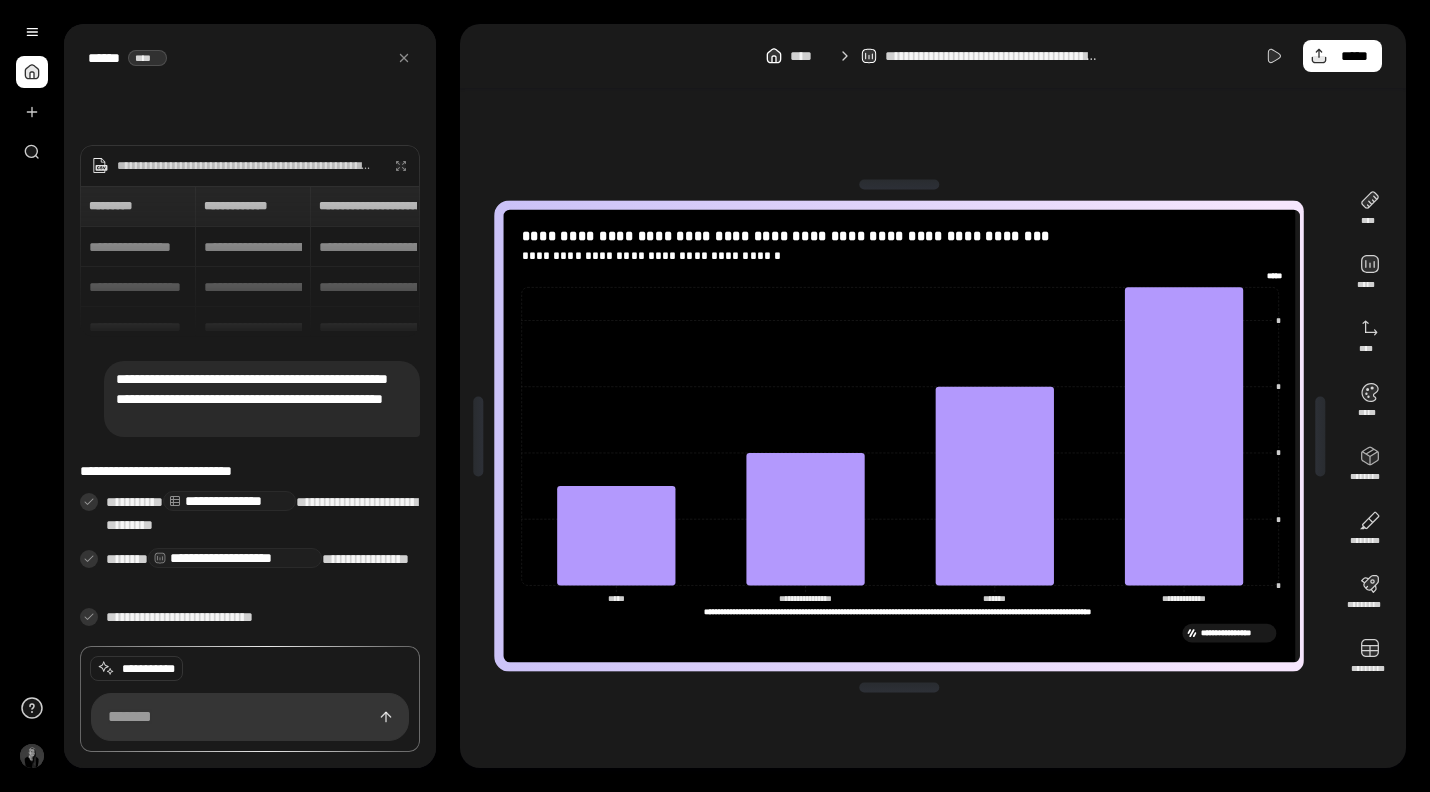 click on "**********" at bounding box center (933, 436) 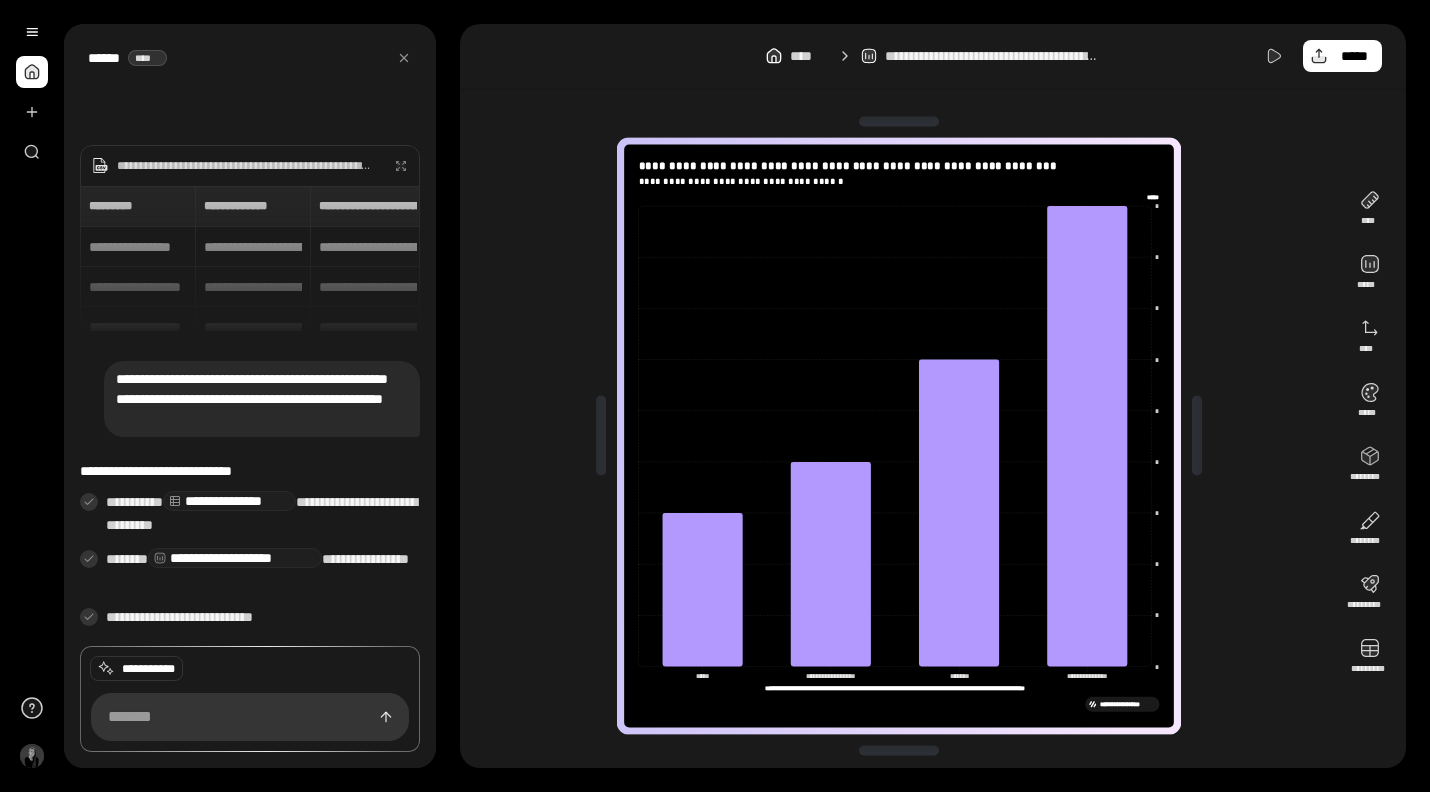 click on "**********" at bounding box center (715, 396) 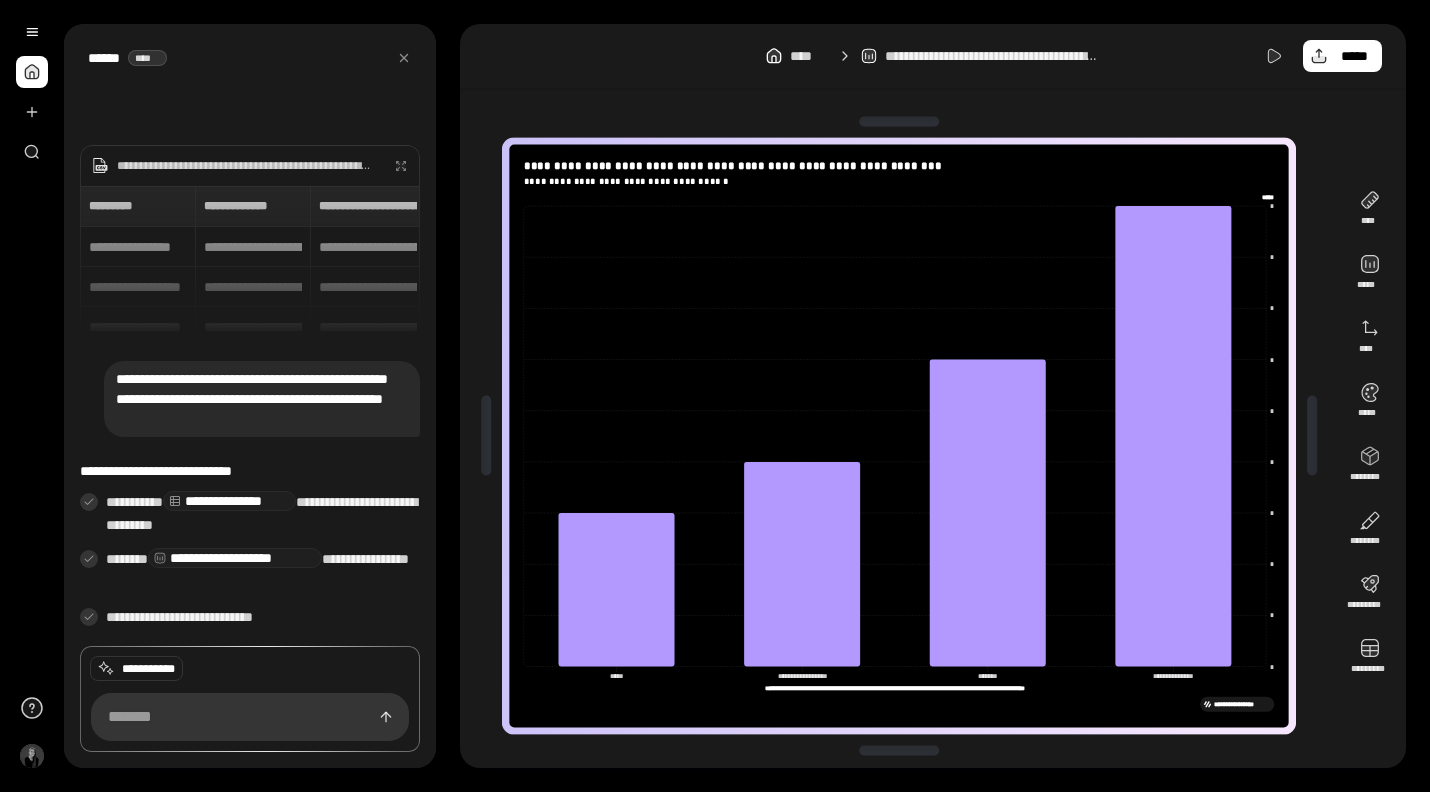 click at bounding box center (1312, 436) 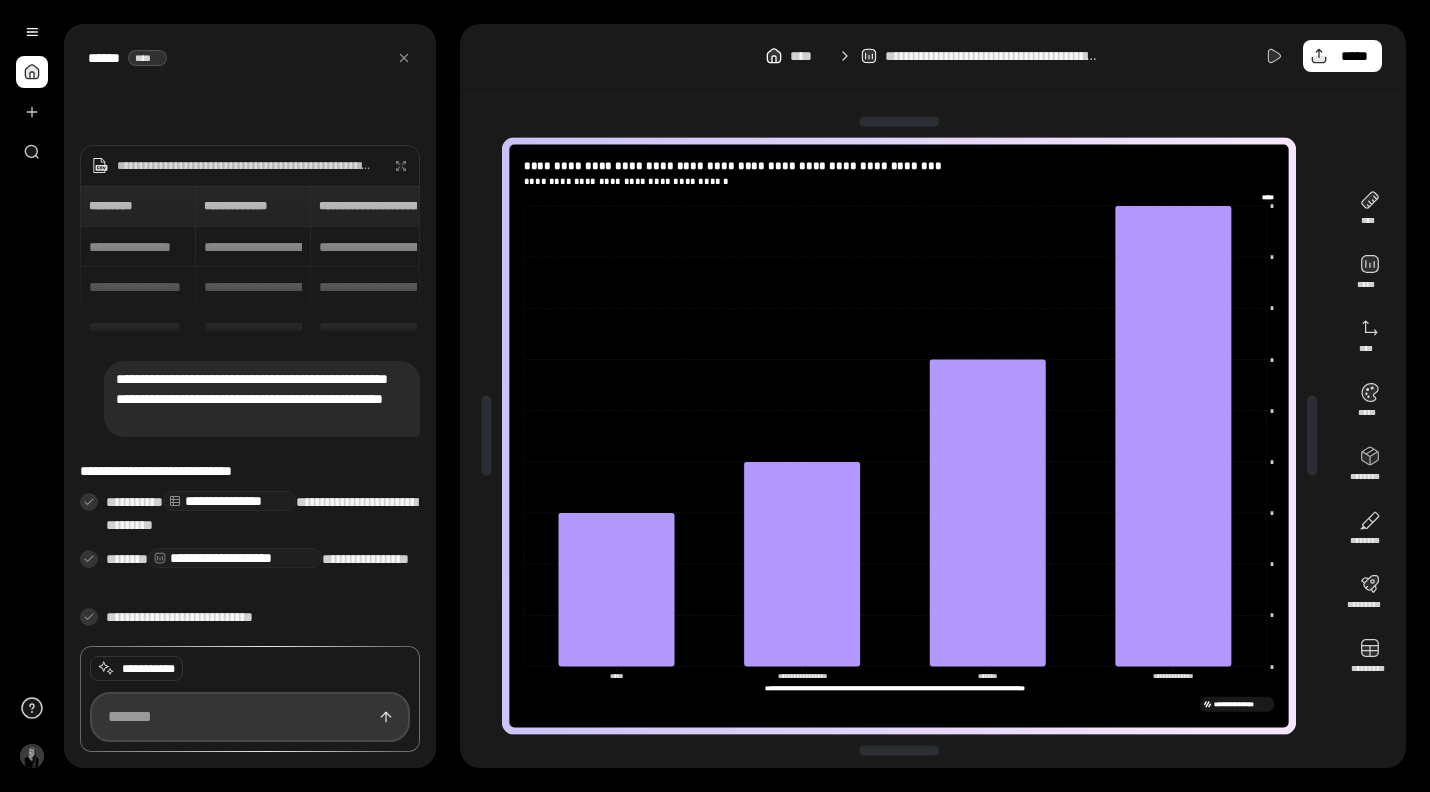 click at bounding box center [250, 717] 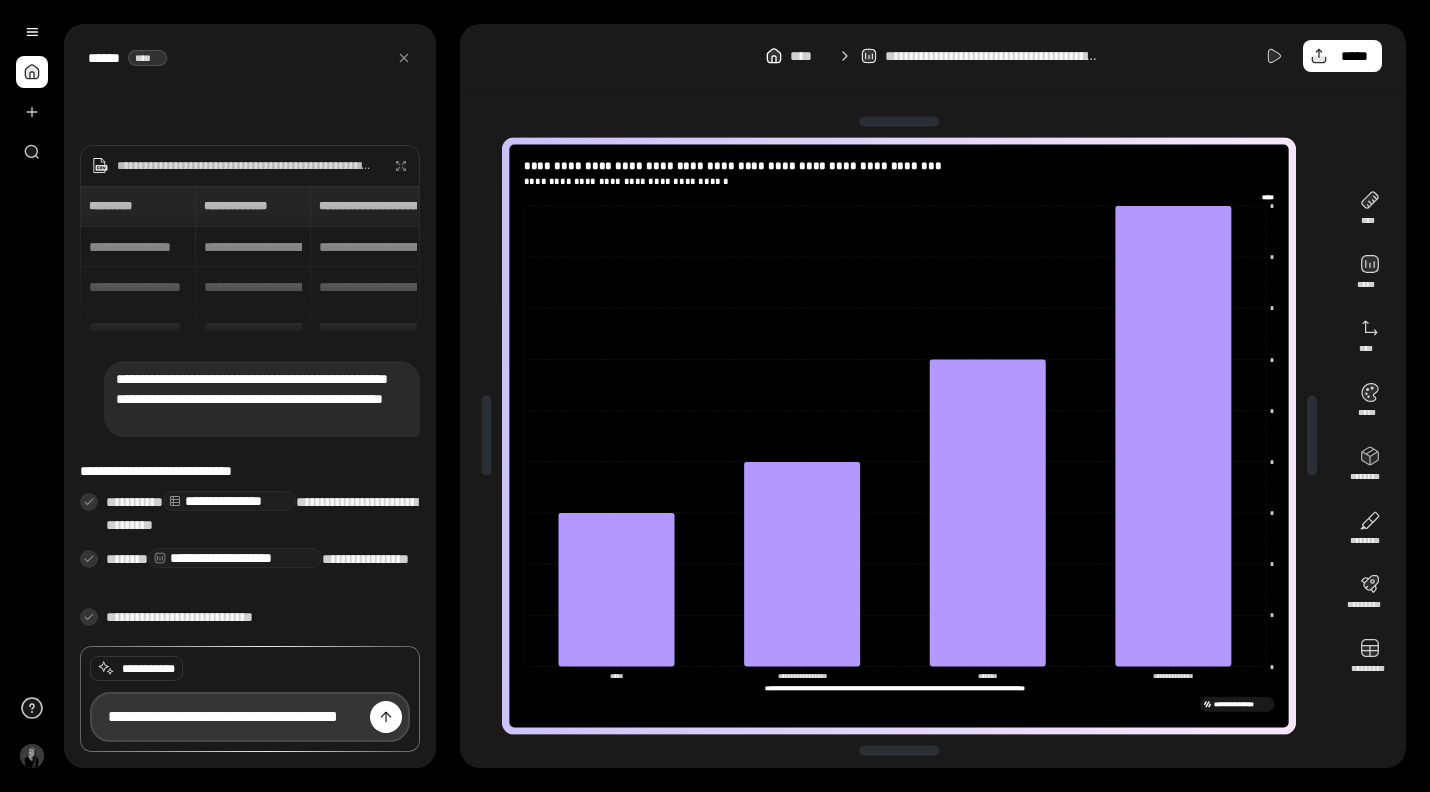 scroll, scrollTop: 0, scrollLeft: 51, axis: horizontal 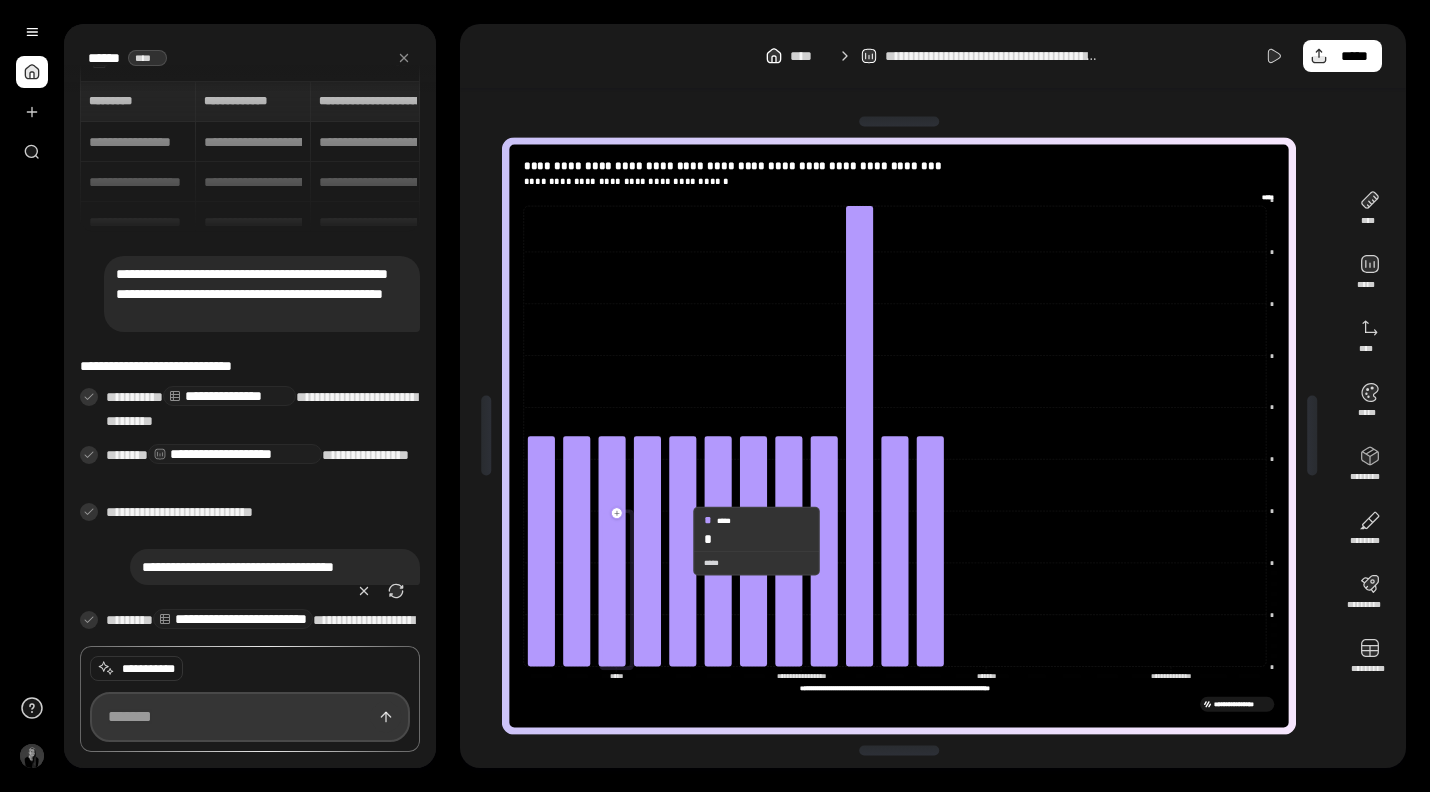 type on "**********" 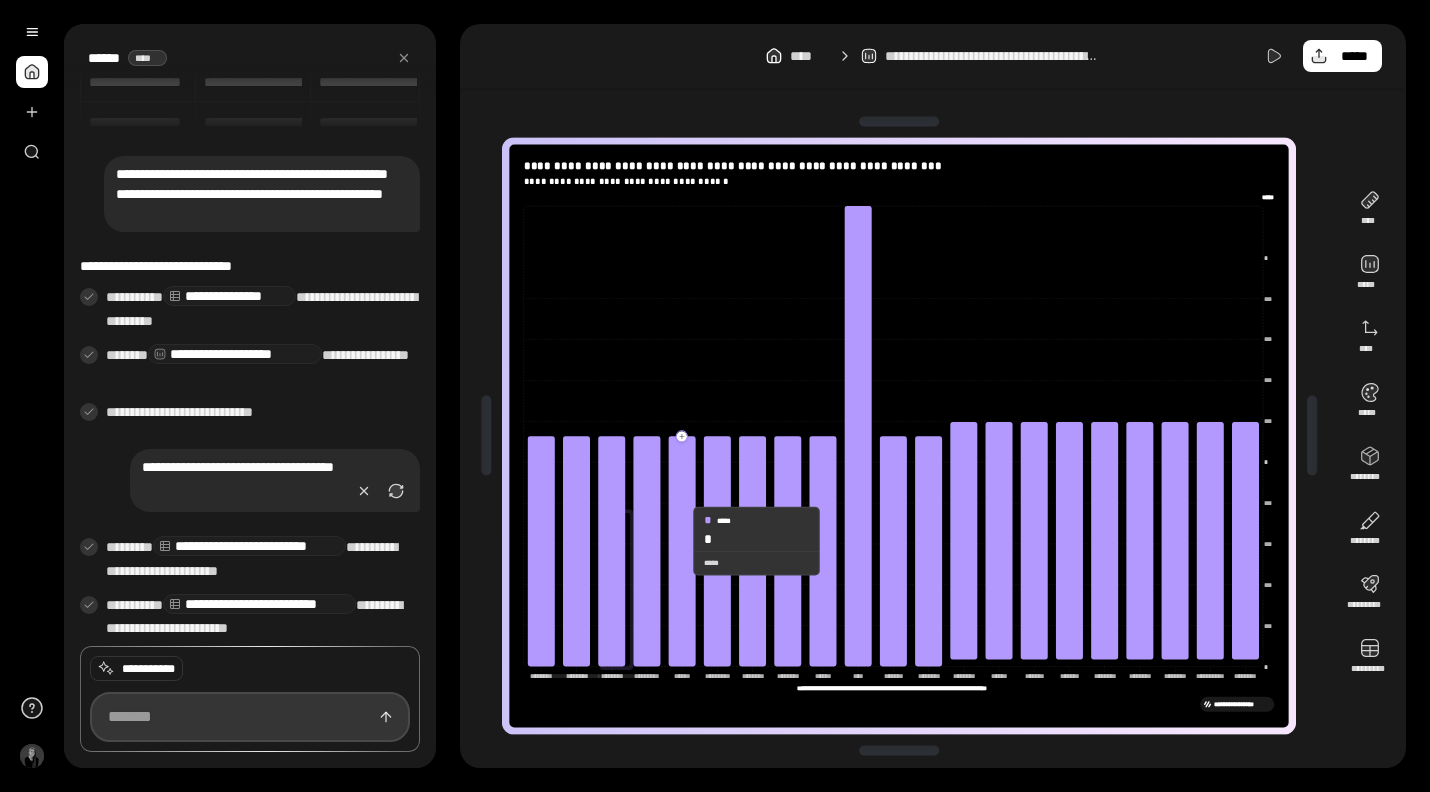 scroll, scrollTop: 110, scrollLeft: 0, axis: vertical 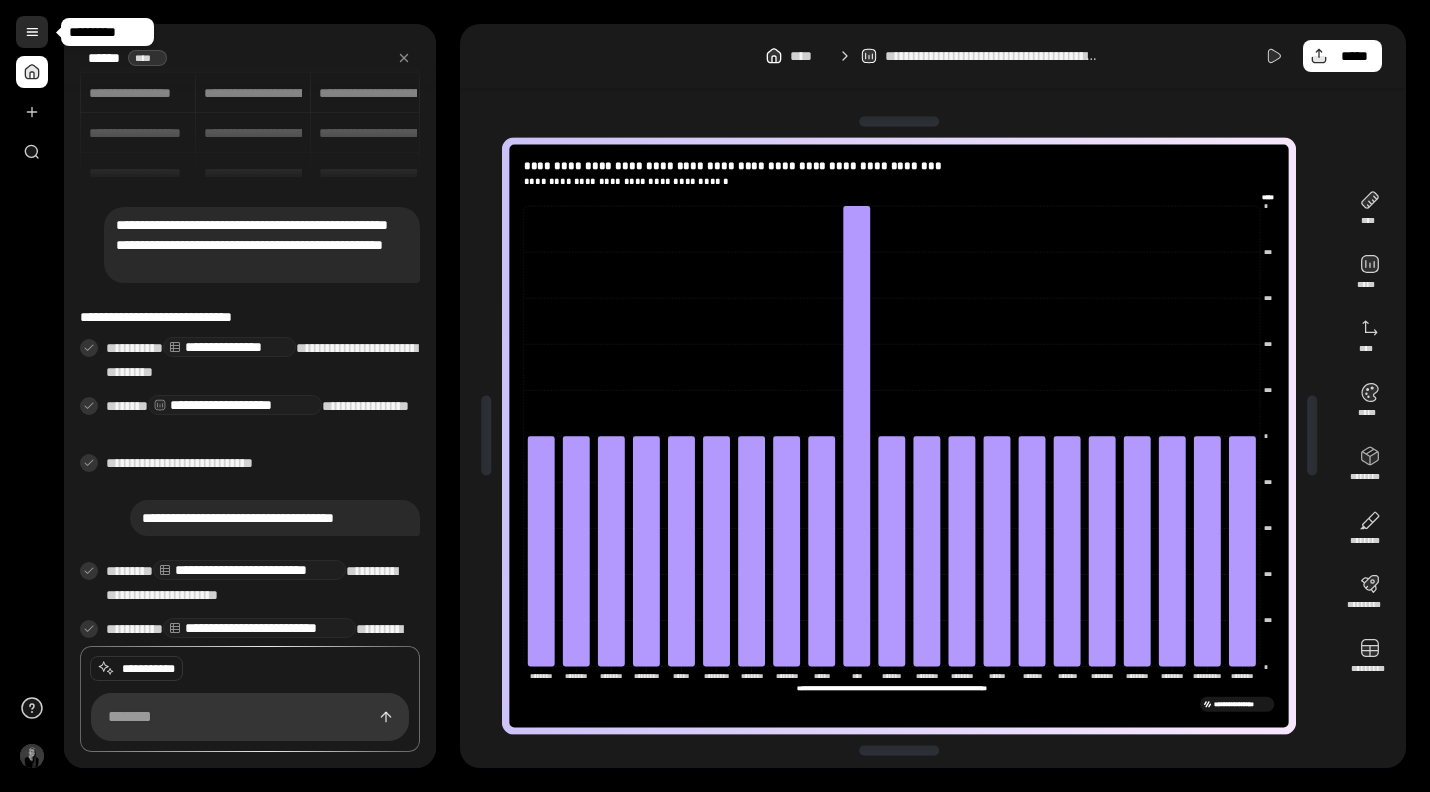 click at bounding box center [32, 32] 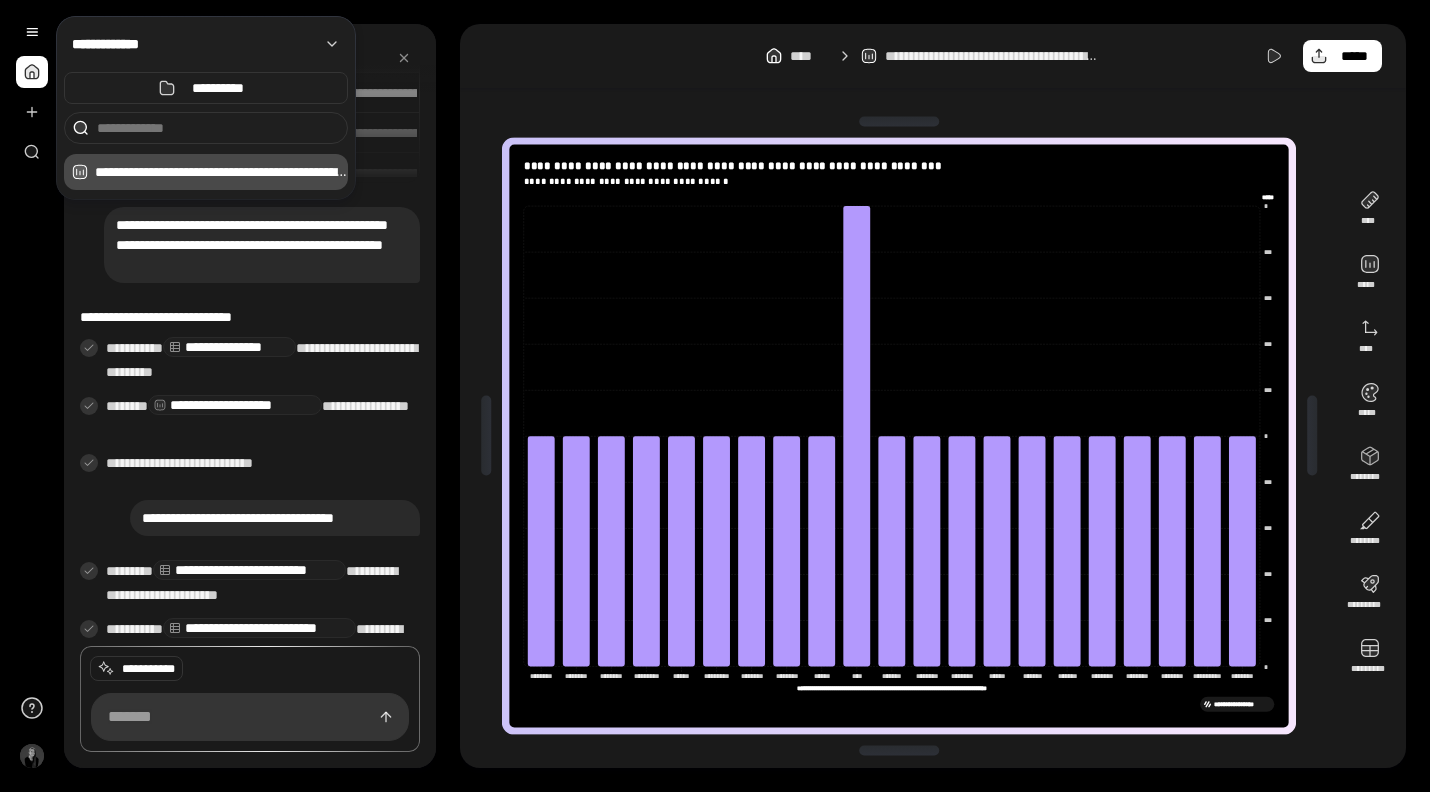 click on "**" at bounding box center [32, 396] 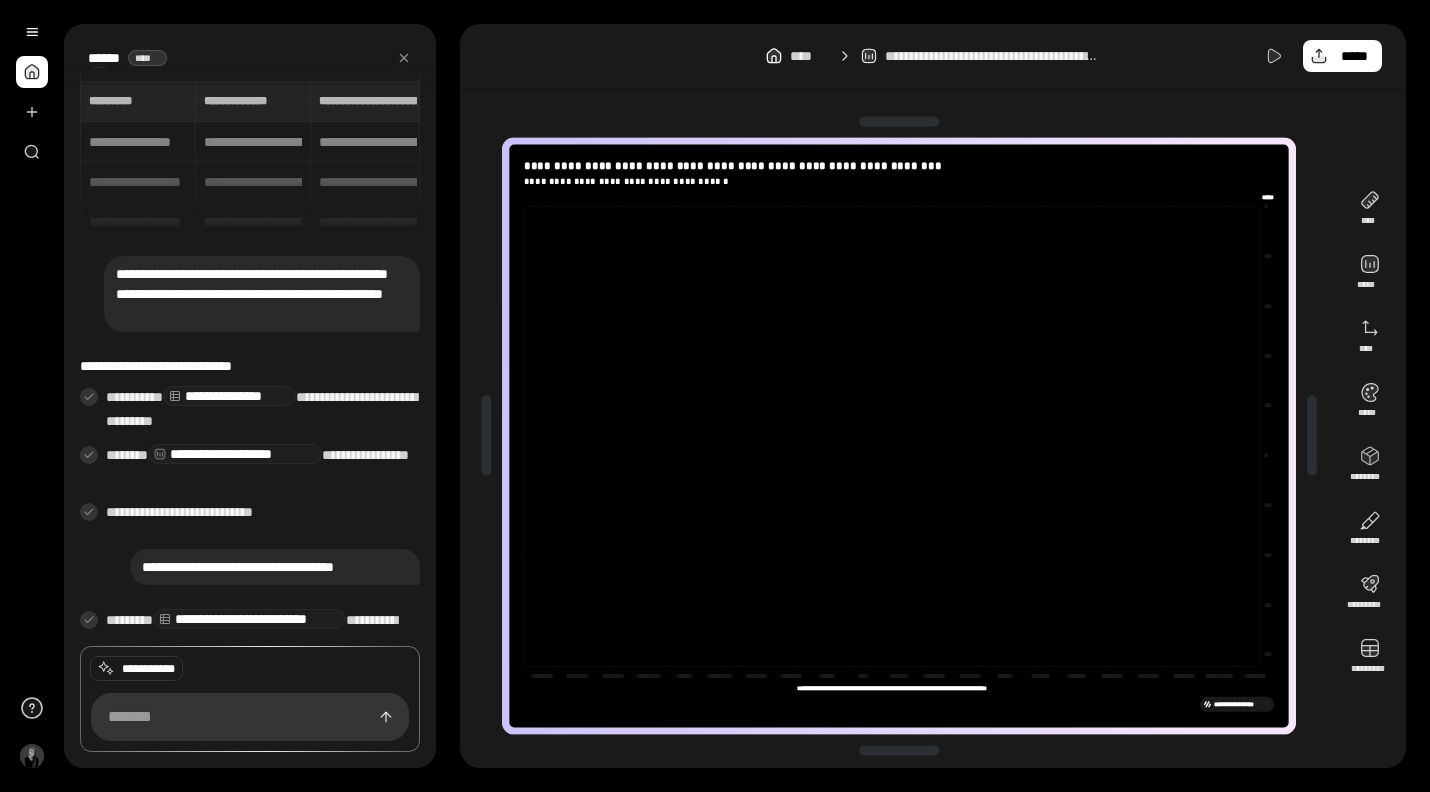 scroll, scrollTop: 48, scrollLeft: 0, axis: vertical 